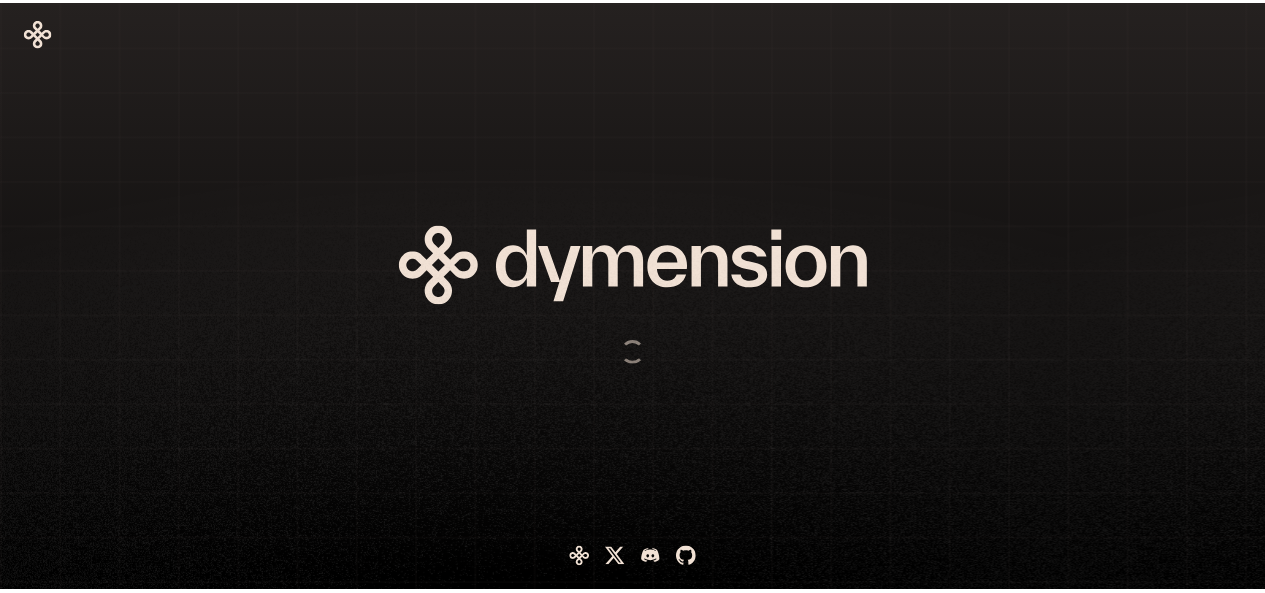 scroll, scrollTop: 0, scrollLeft: 0, axis: both 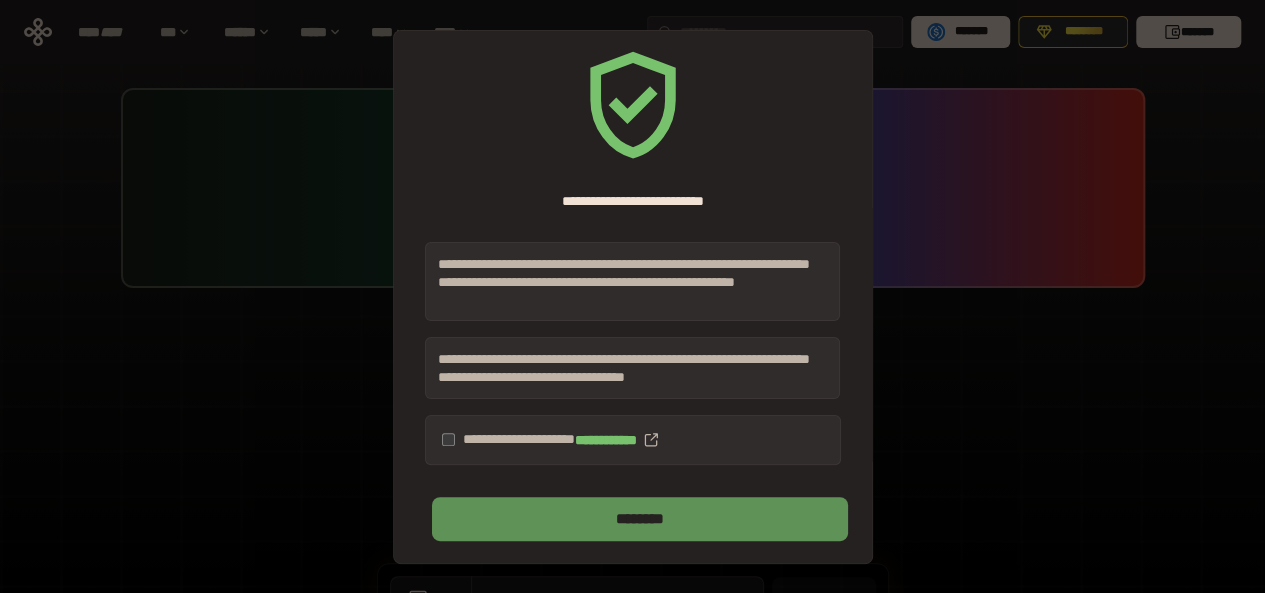 click on "********" at bounding box center (639, 519) 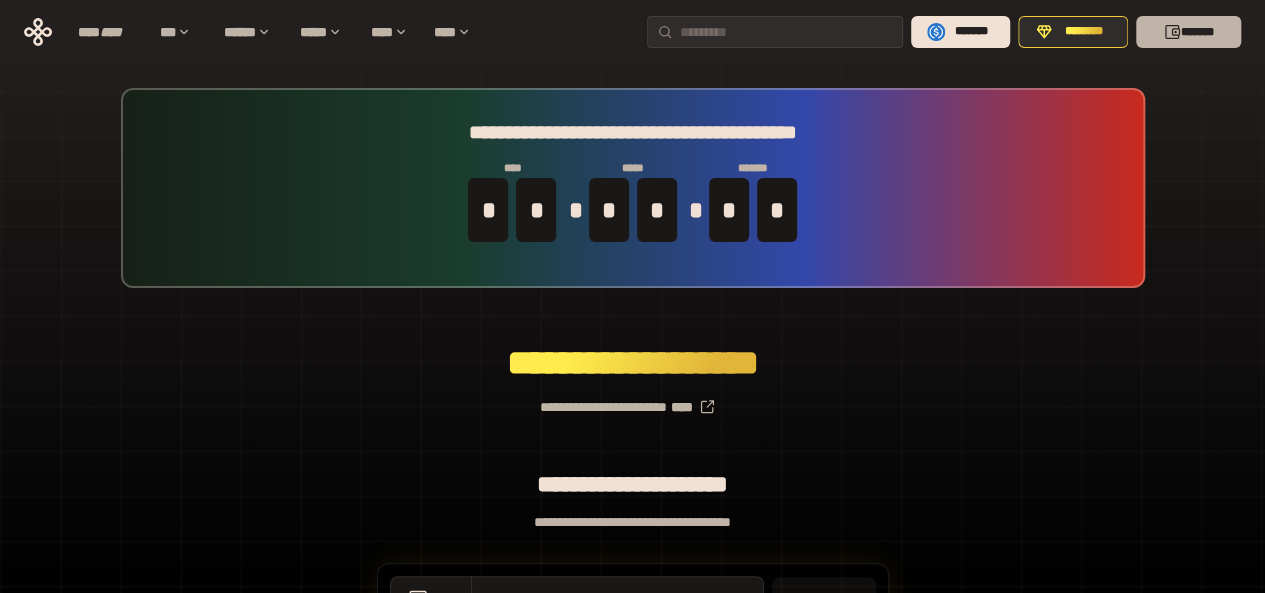 click on "*******" at bounding box center [1188, 32] 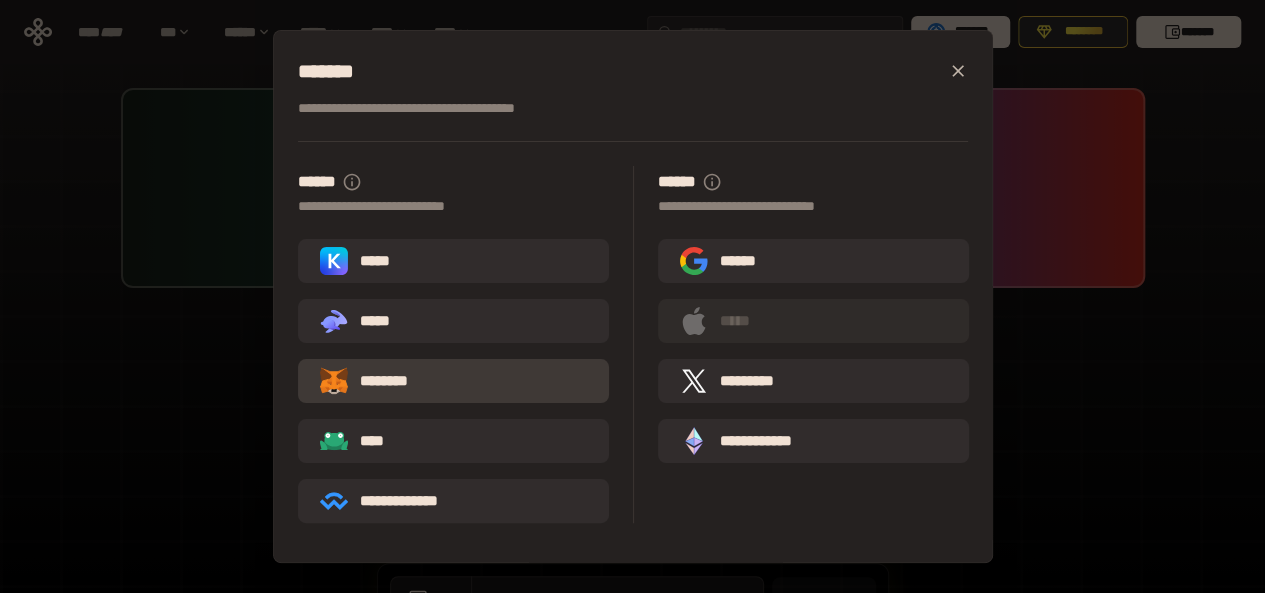 click on "********" at bounding box center (453, 381) 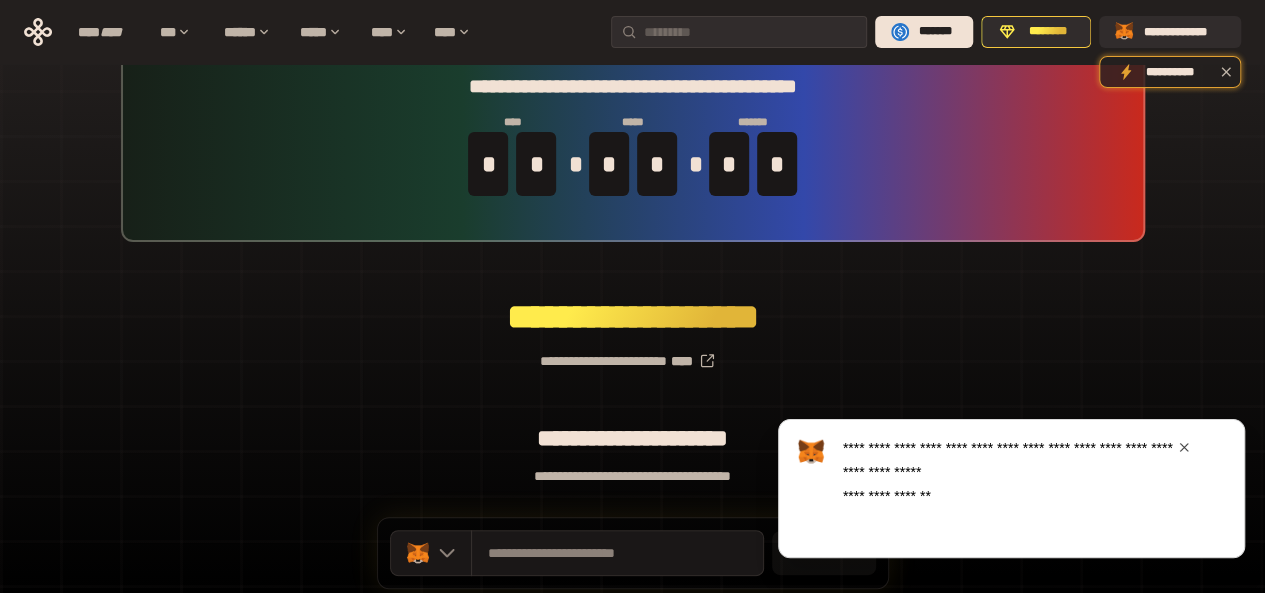 scroll, scrollTop: 0, scrollLeft: 0, axis: both 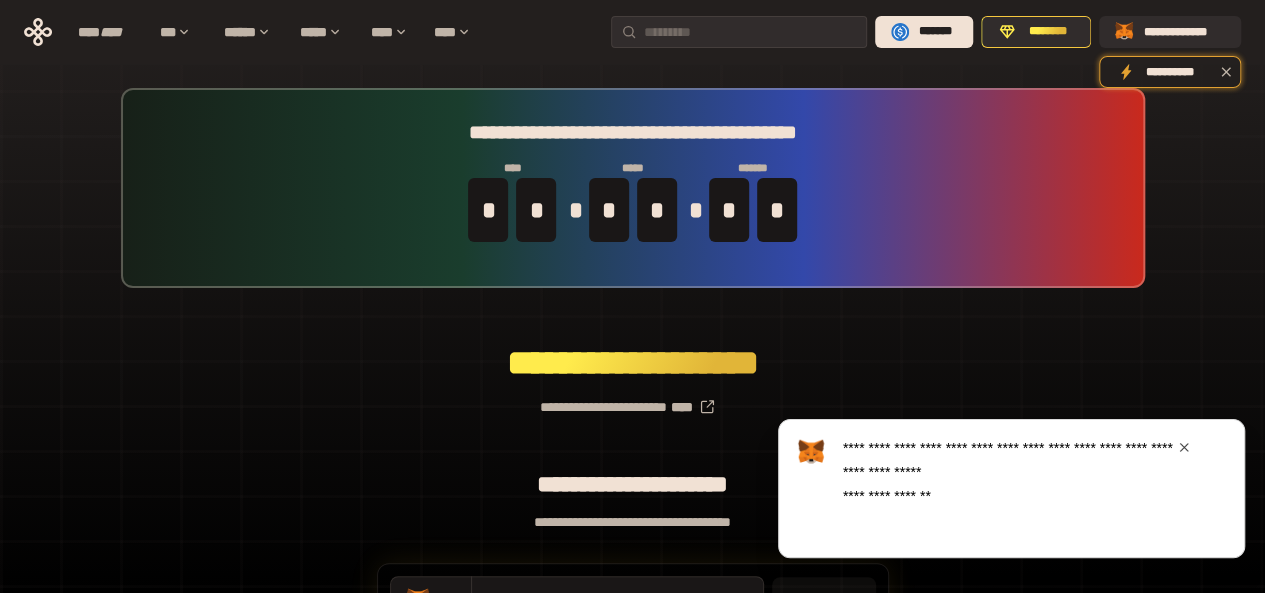 click at bounding box center (1184, 447) 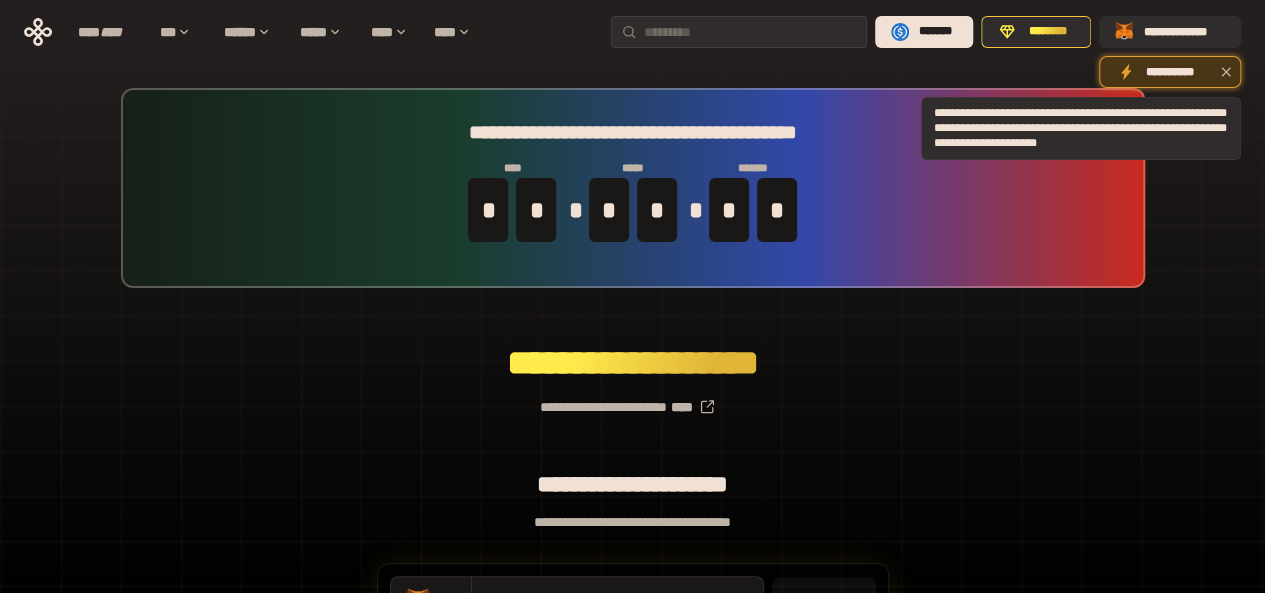 click 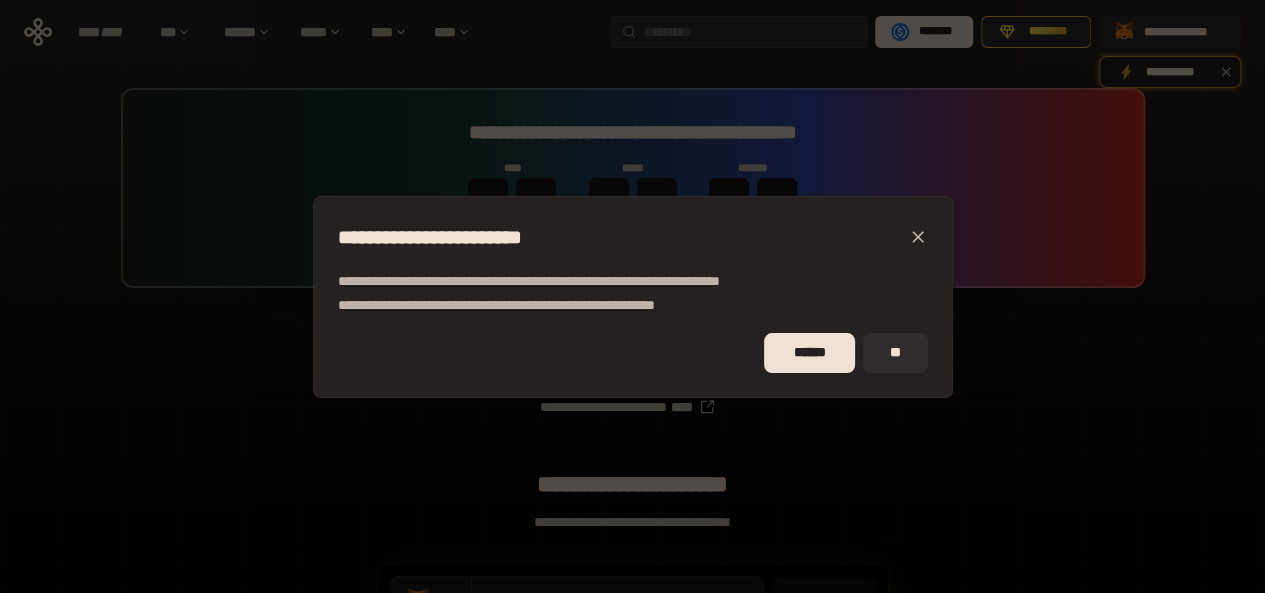 scroll, scrollTop: 100, scrollLeft: 0, axis: vertical 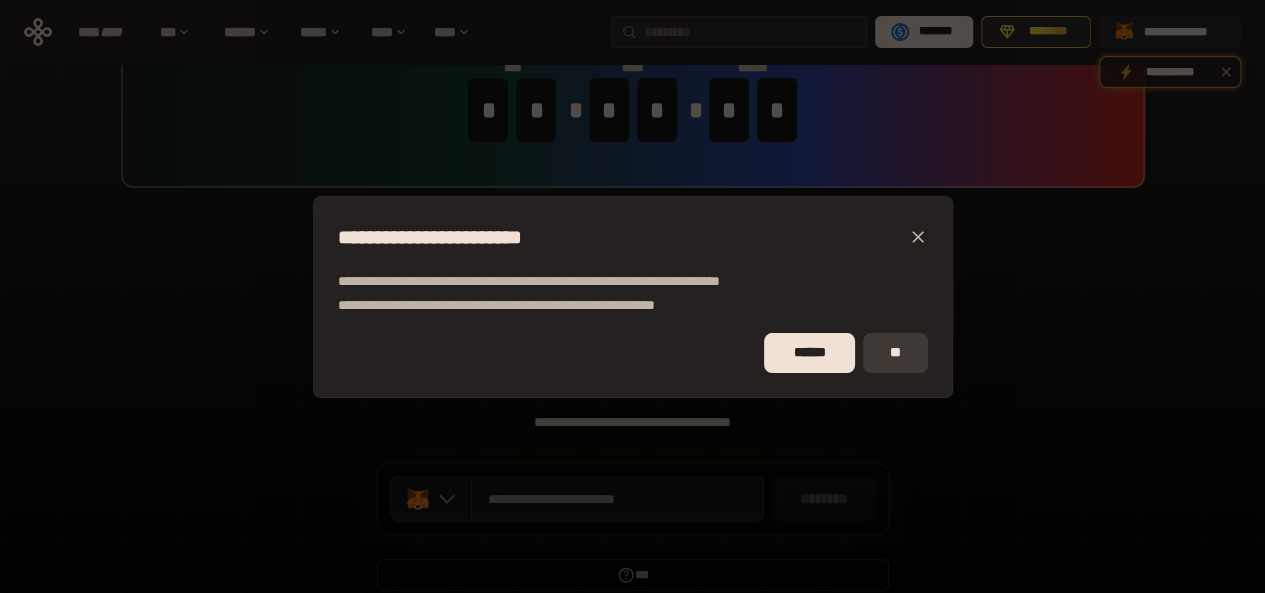click on "**" at bounding box center (895, 353) 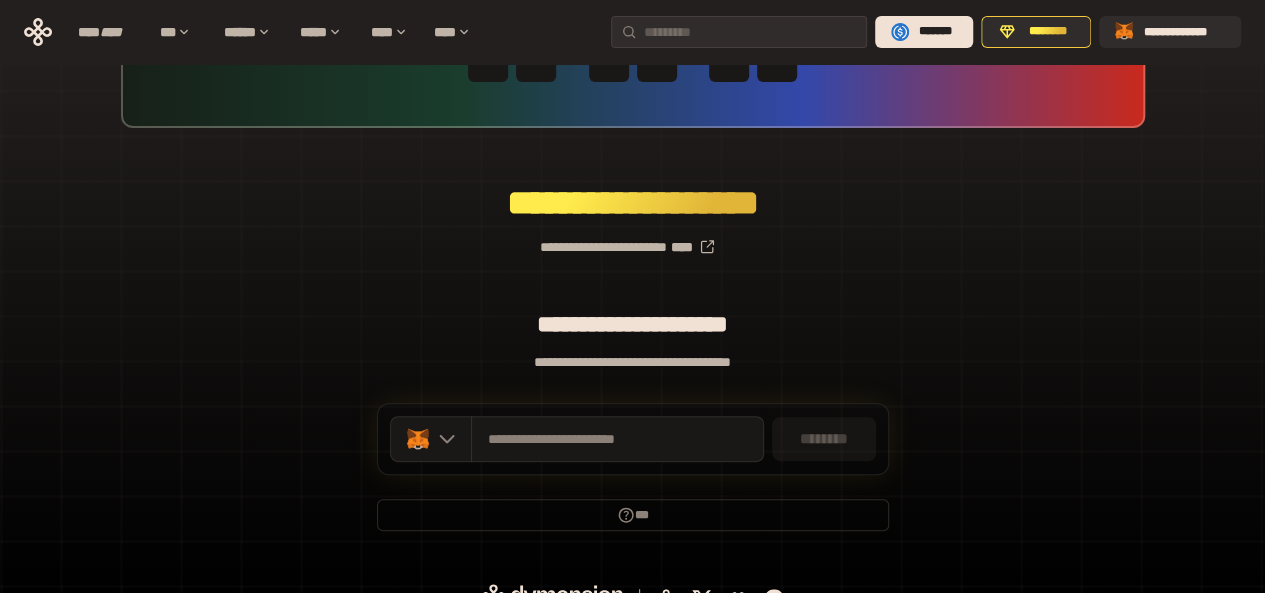 scroll, scrollTop: 189, scrollLeft: 0, axis: vertical 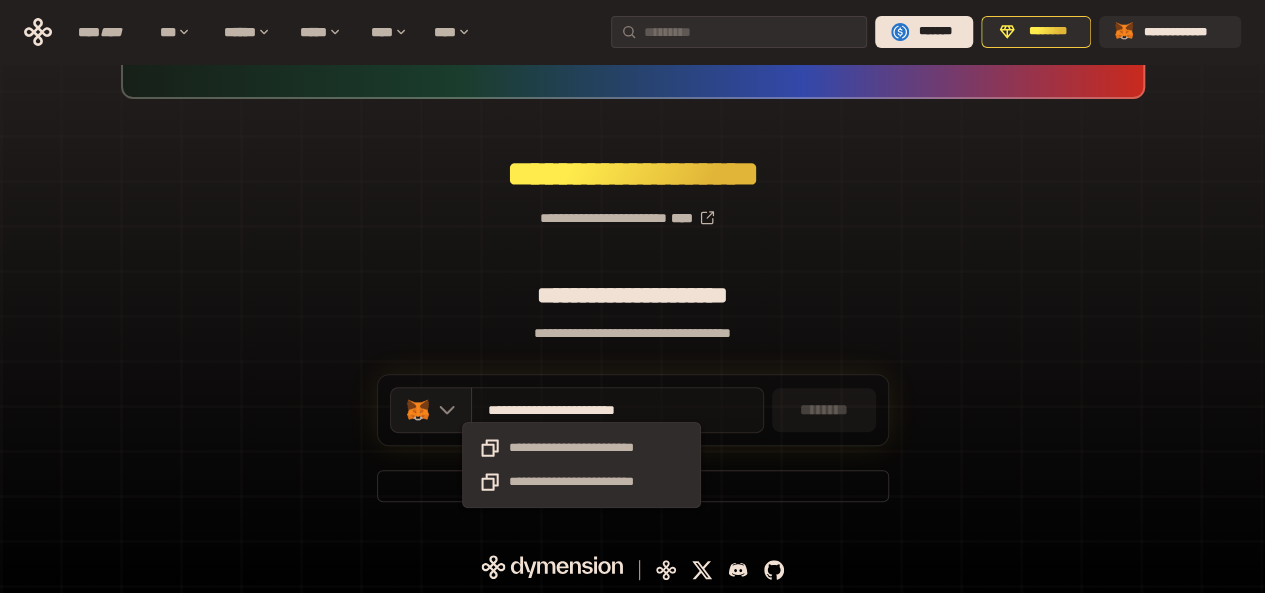 click on "**********" at bounding box center (583, 410) 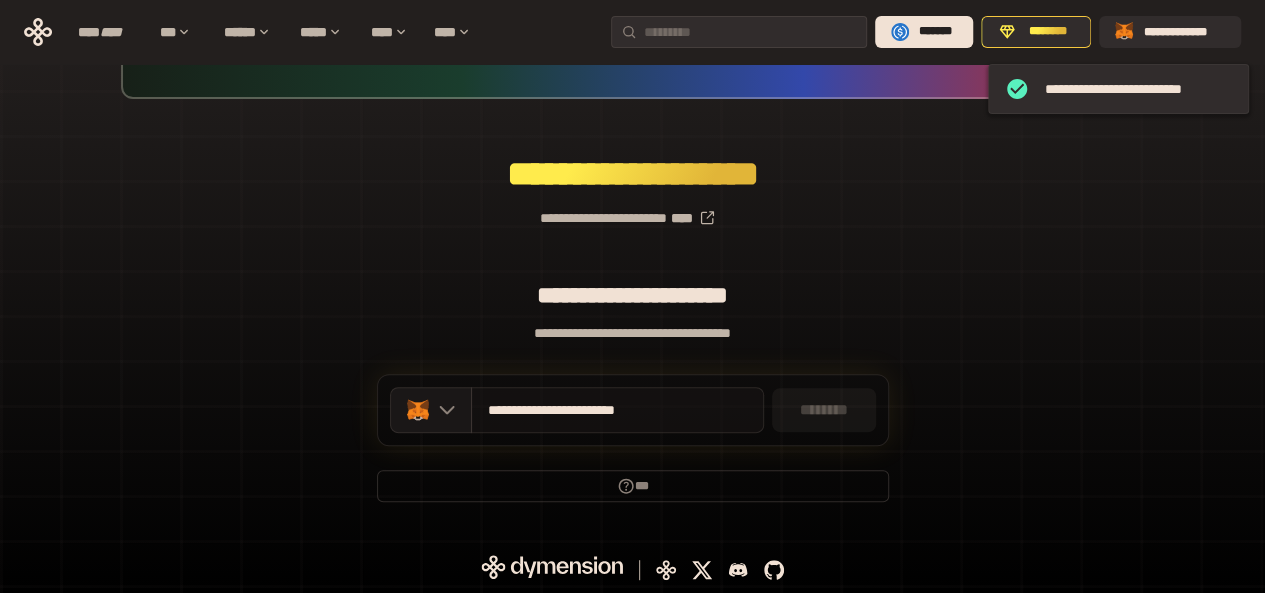 click on "**********" at bounding box center (583, 410) 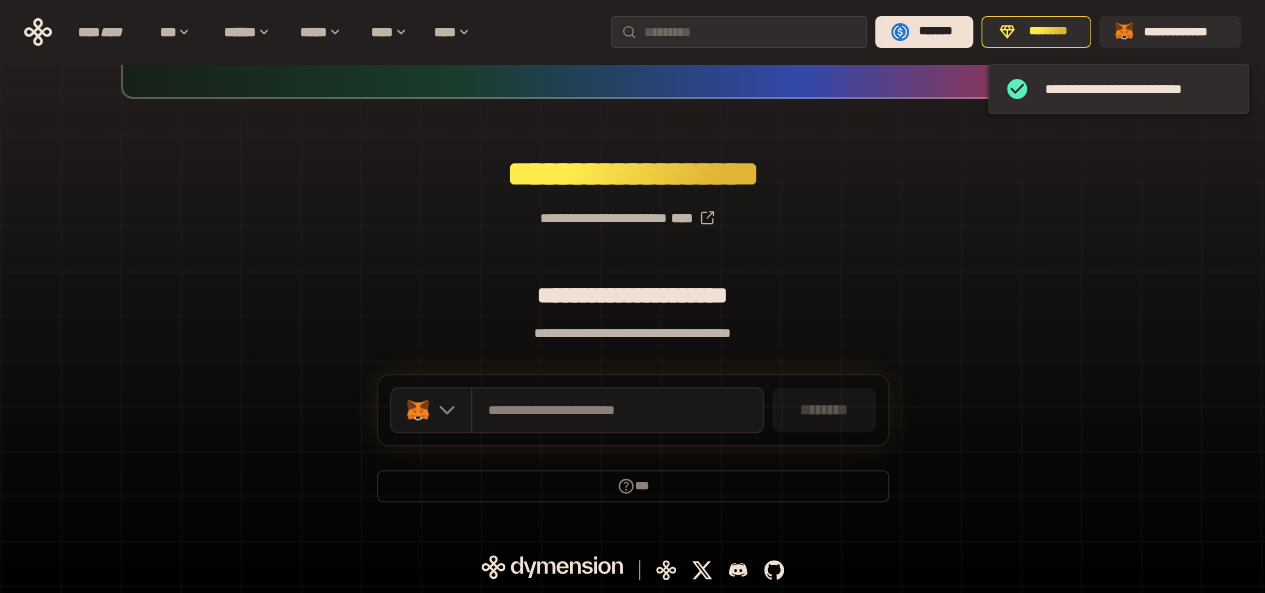 click on "********" at bounding box center [824, 410] 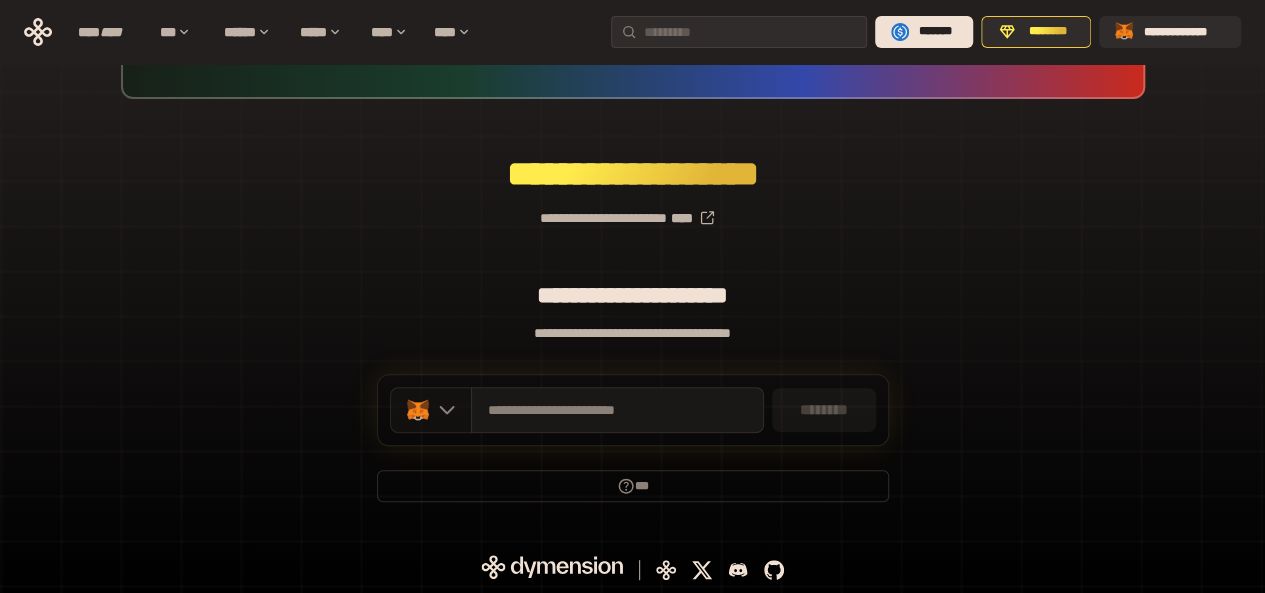 click 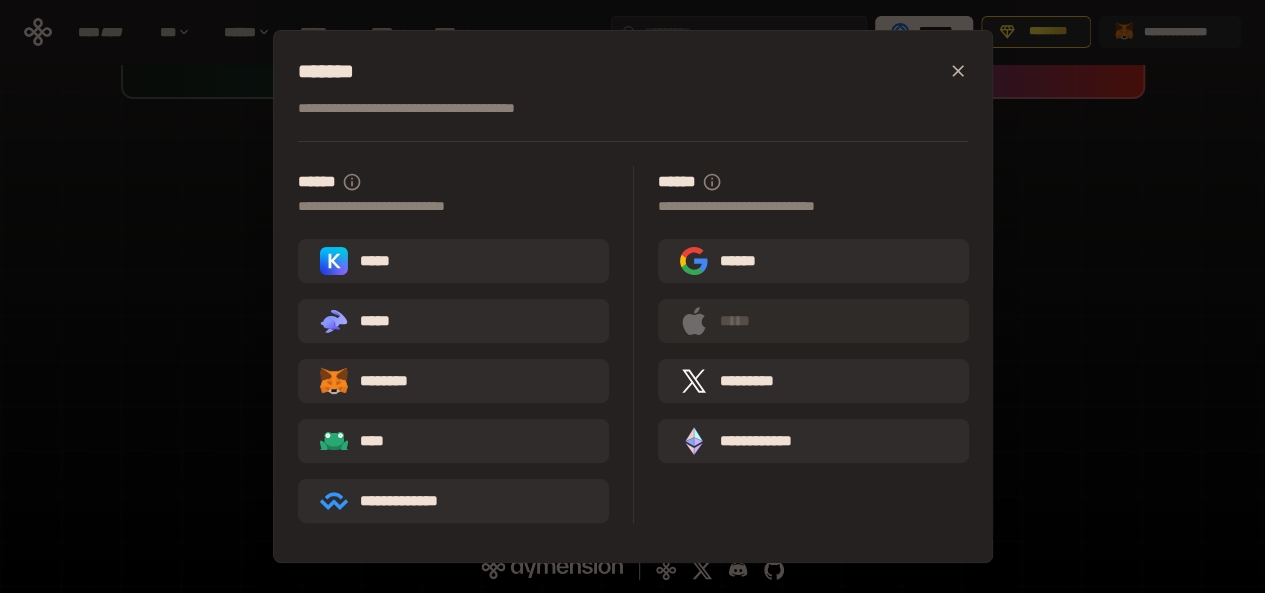 click on "********" at bounding box center [453, 381] 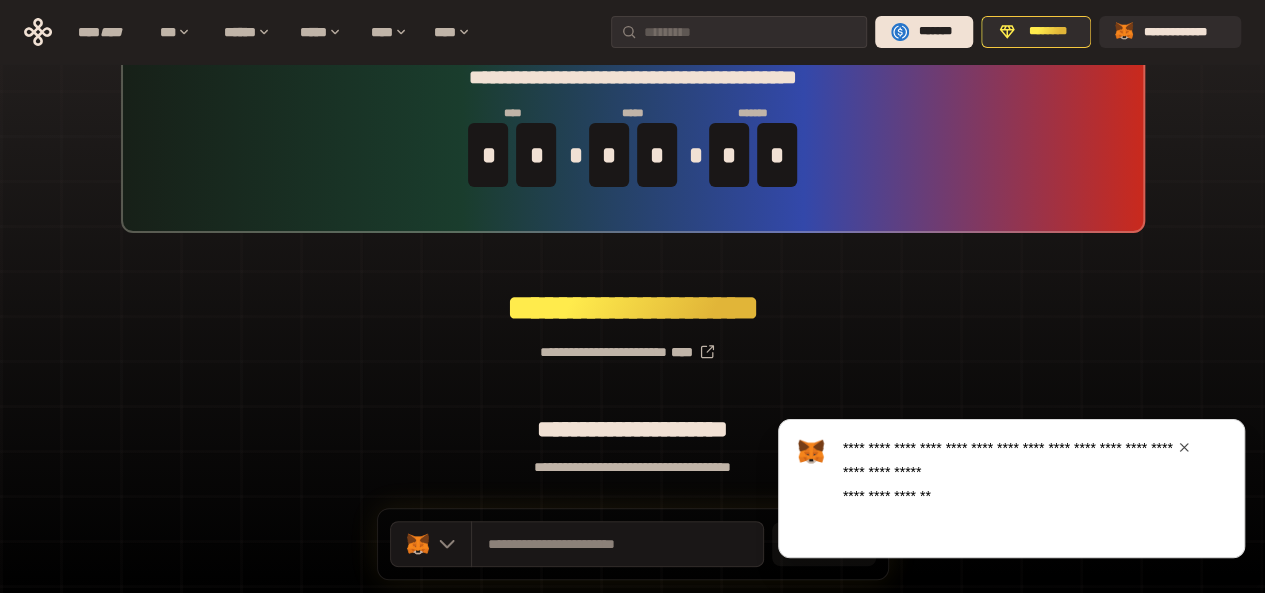 scroll, scrollTop: 0, scrollLeft: 0, axis: both 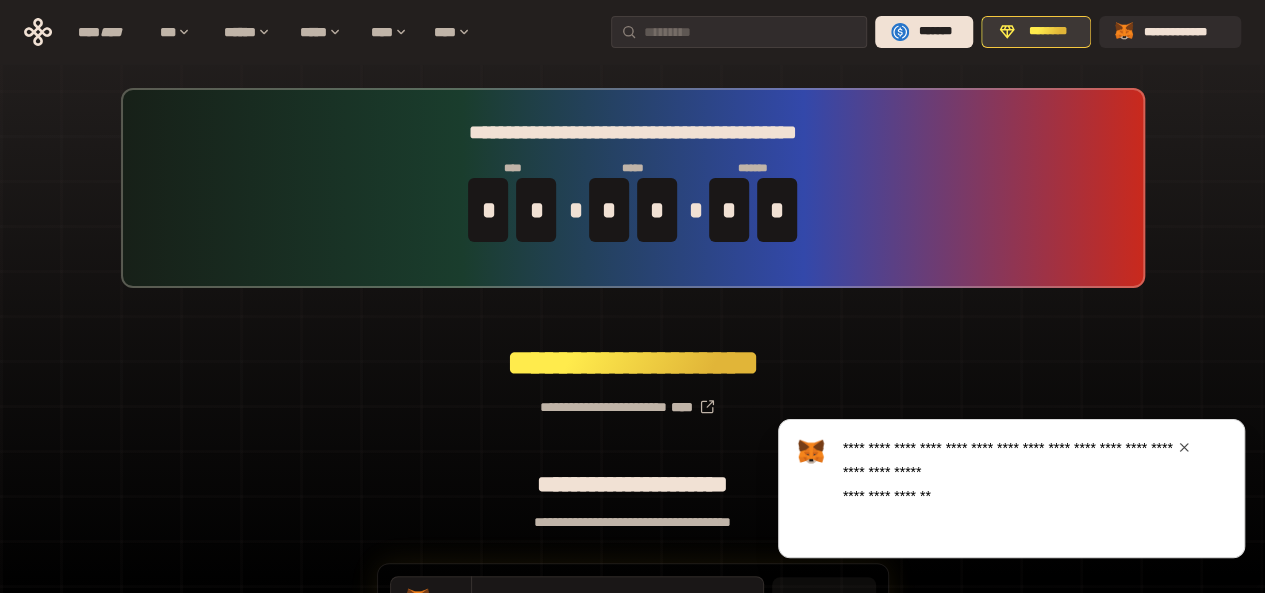 click 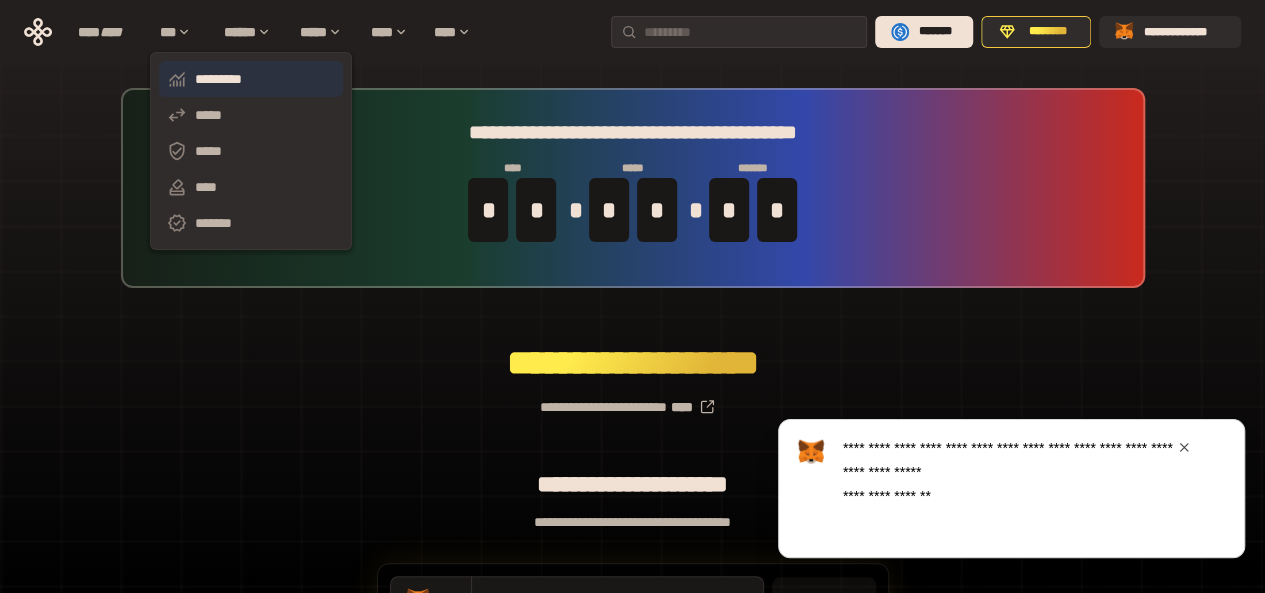 click on "*********" at bounding box center (251, 79) 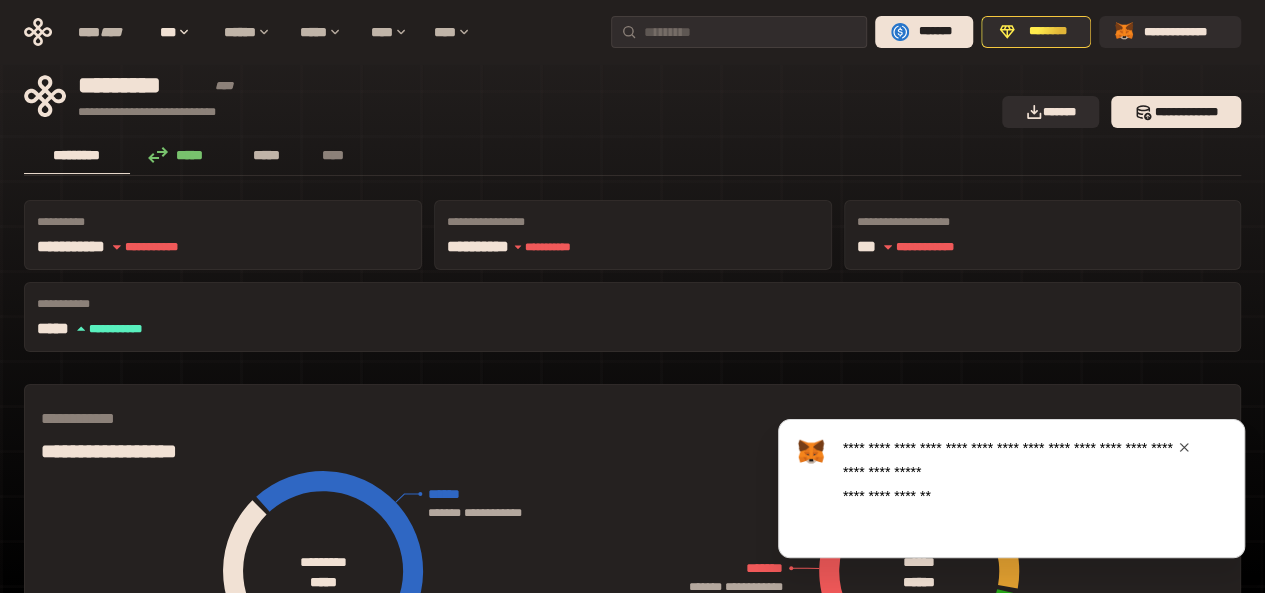 click on "*****" at bounding box center (267, 155) 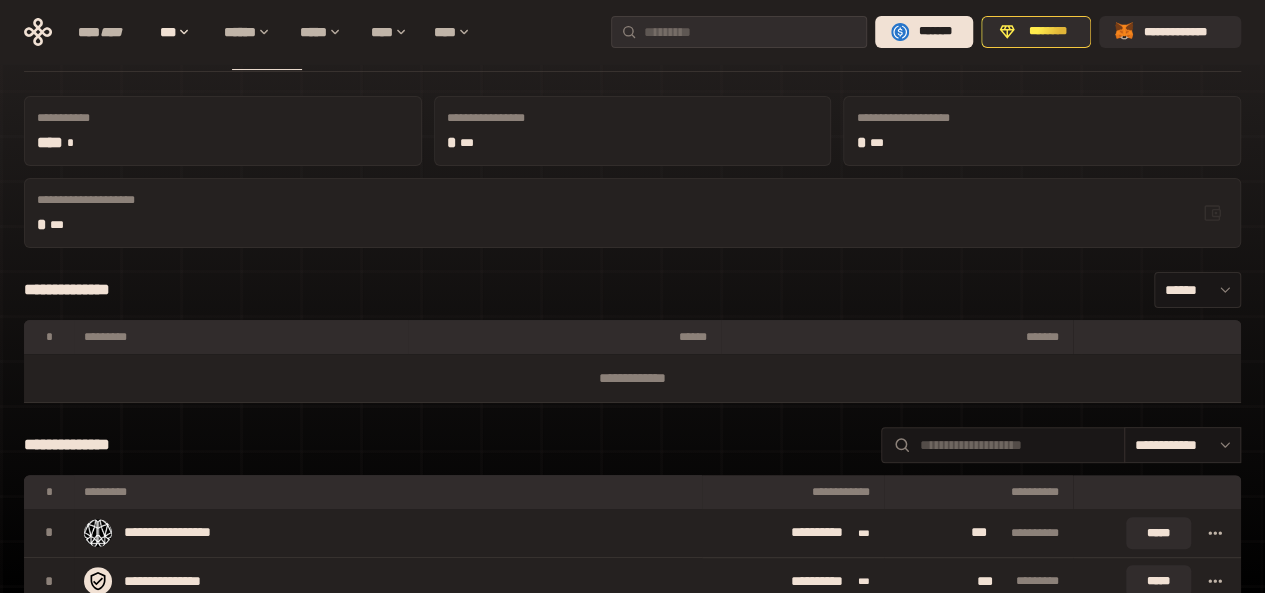 scroll, scrollTop: 0, scrollLeft: 0, axis: both 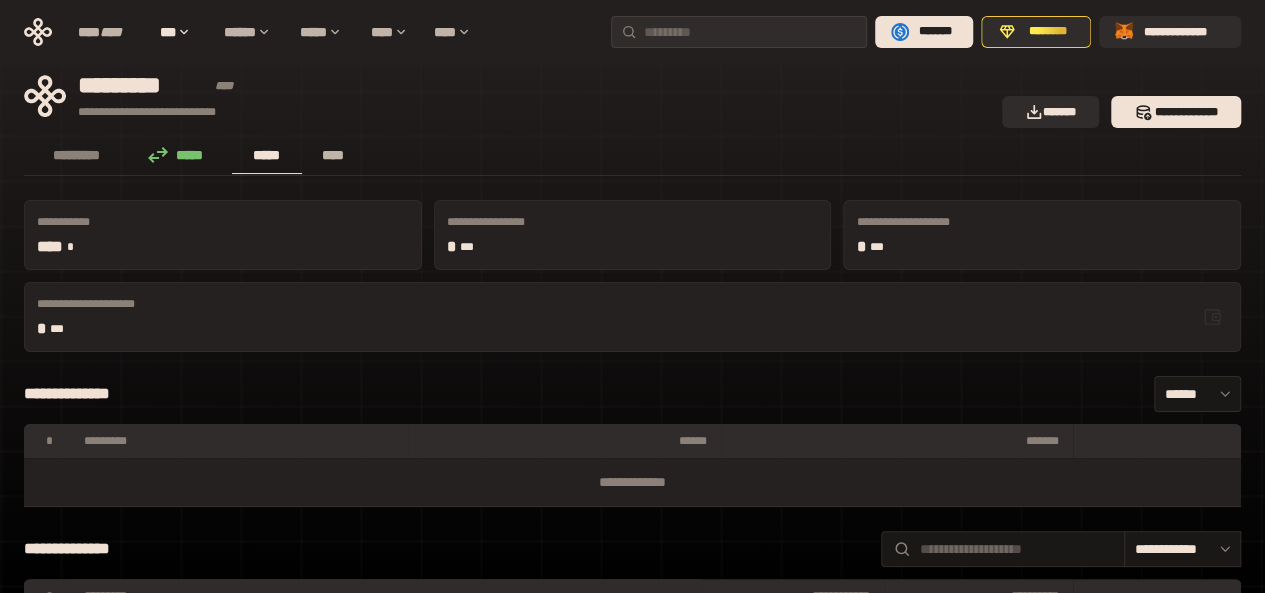 click on "****" at bounding box center [333, 155] 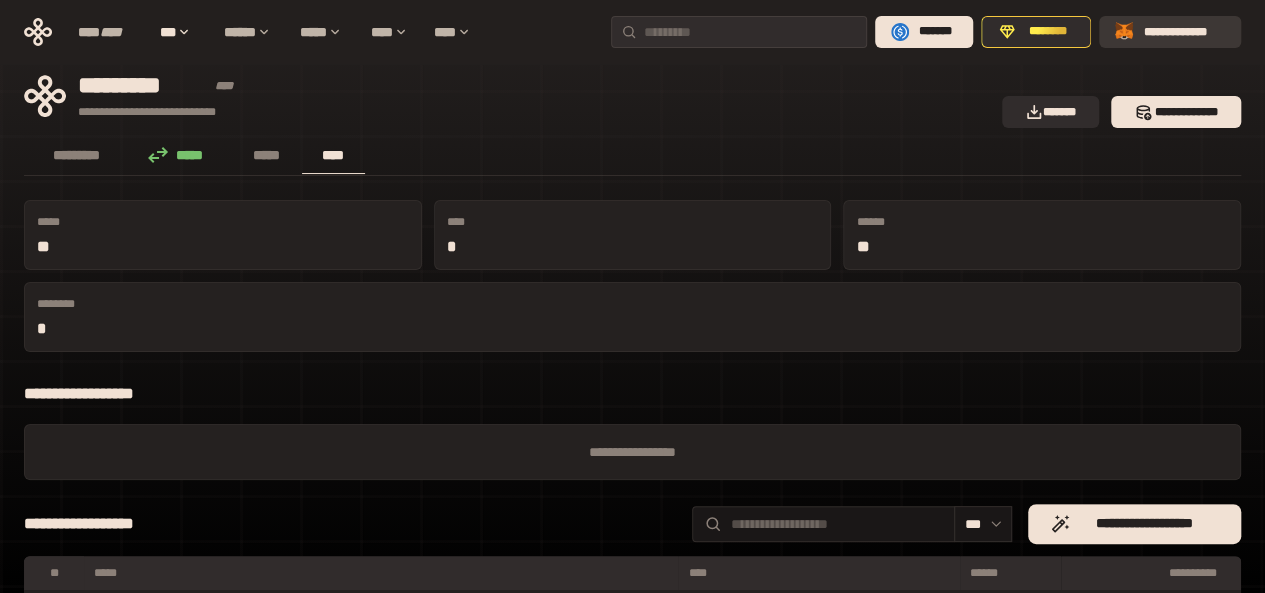 click on "**********" at bounding box center [1170, 32] 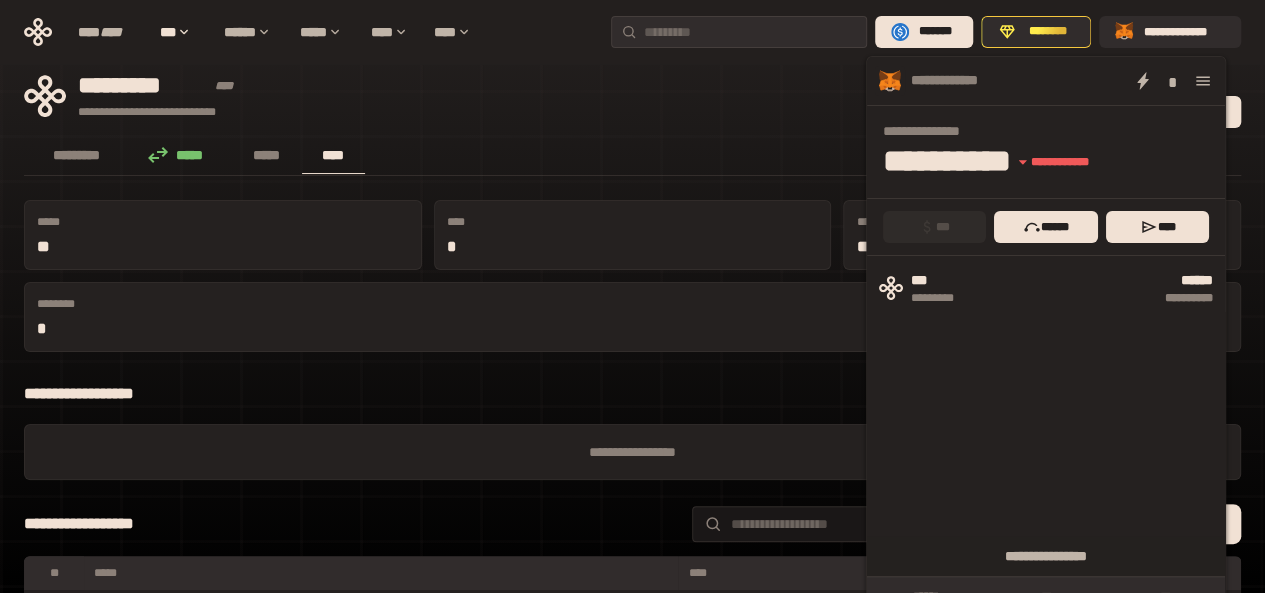 click on "**********" at bounding box center (1052, 131) 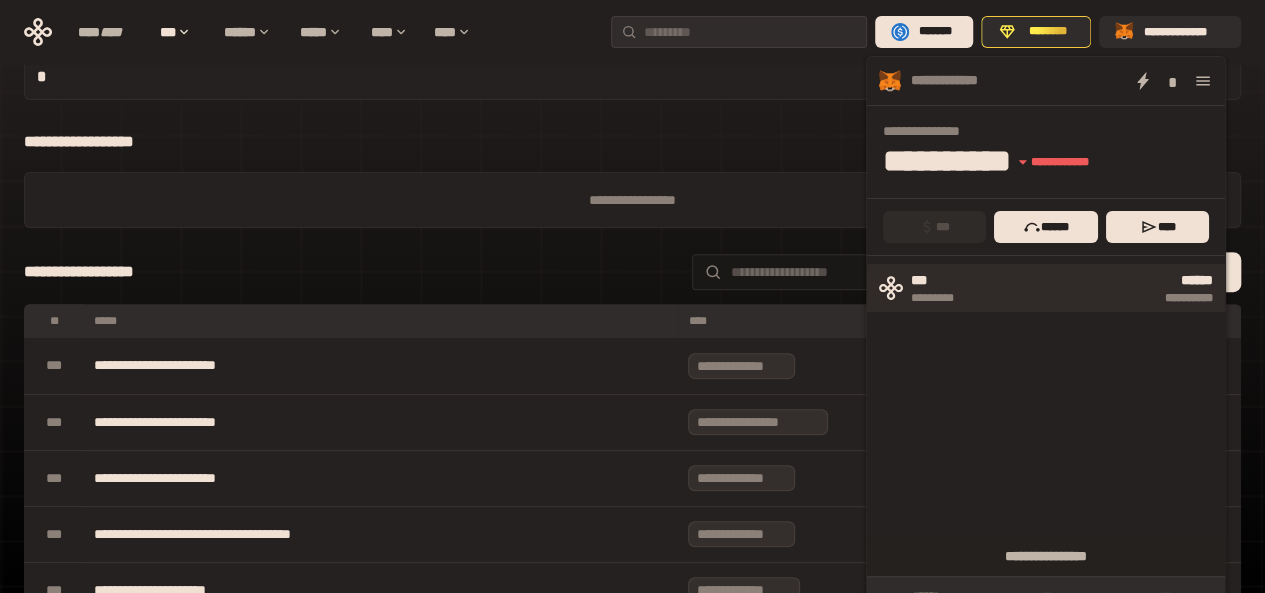 scroll, scrollTop: 500, scrollLeft: 0, axis: vertical 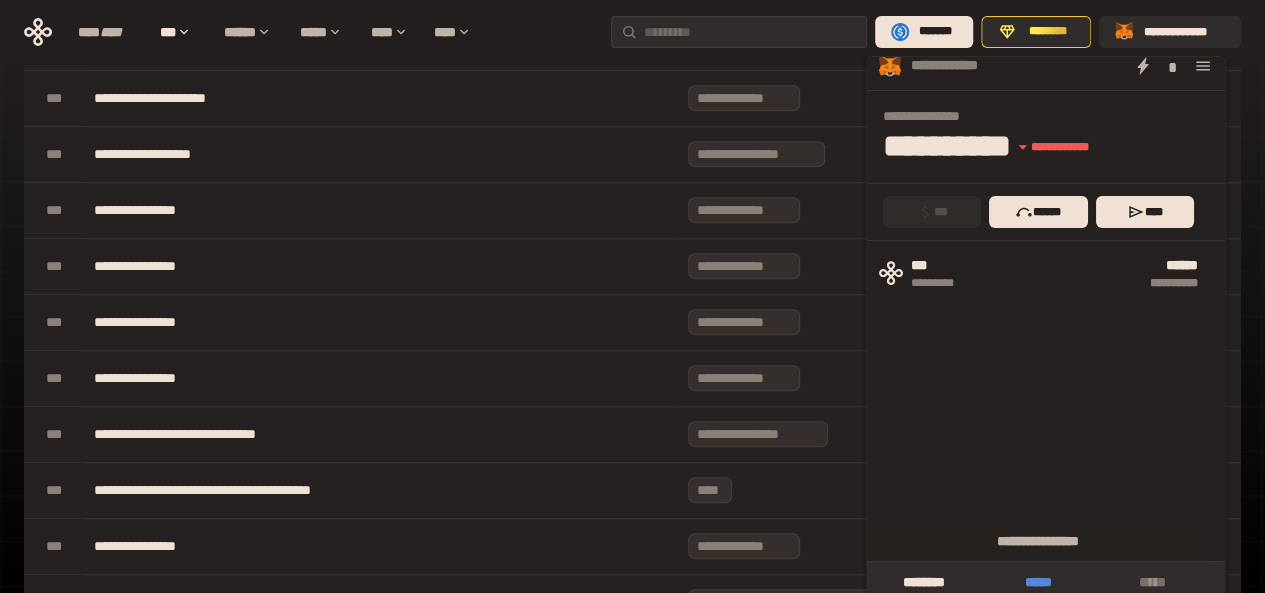 click on "*****" at bounding box center (1038, 582) 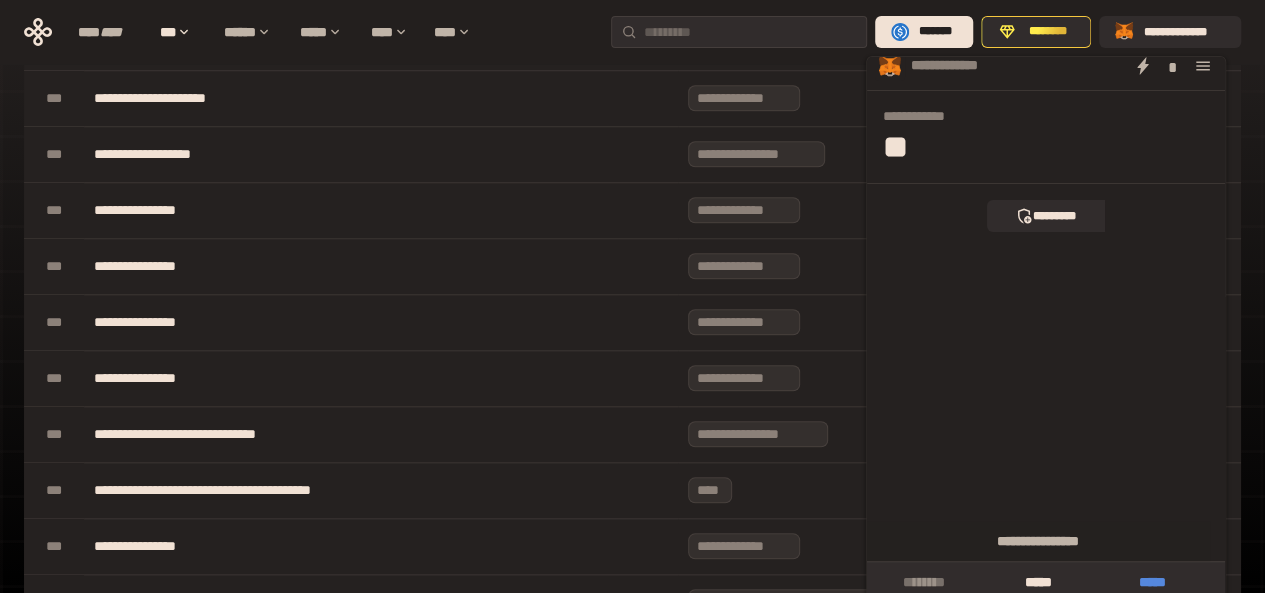 click on "*****" at bounding box center (1153, 582) 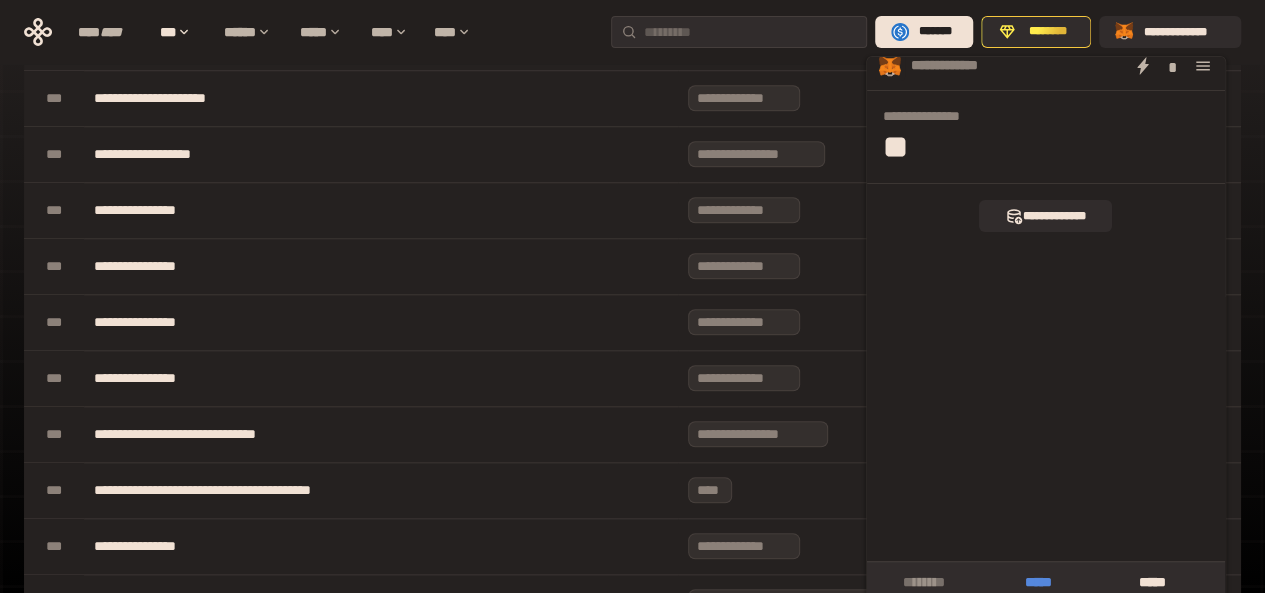click on "*****" at bounding box center [1038, 582] 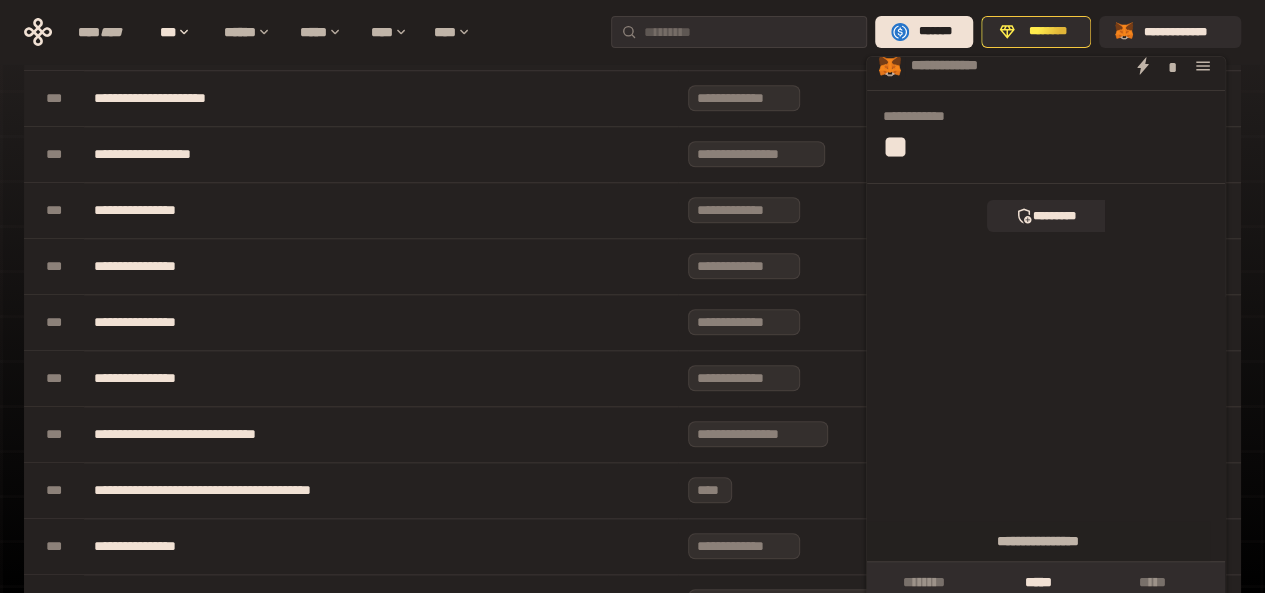 click on "**********" at bounding box center (632, 193) 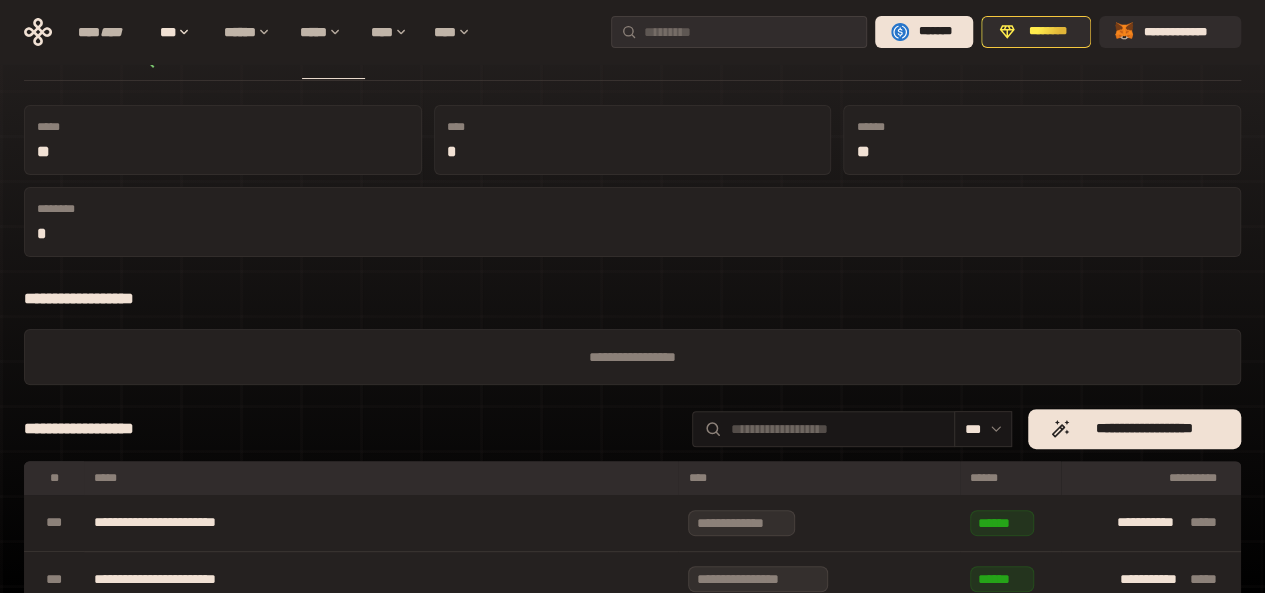 scroll, scrollTop: 0, scrollLeft: 0, axis: both 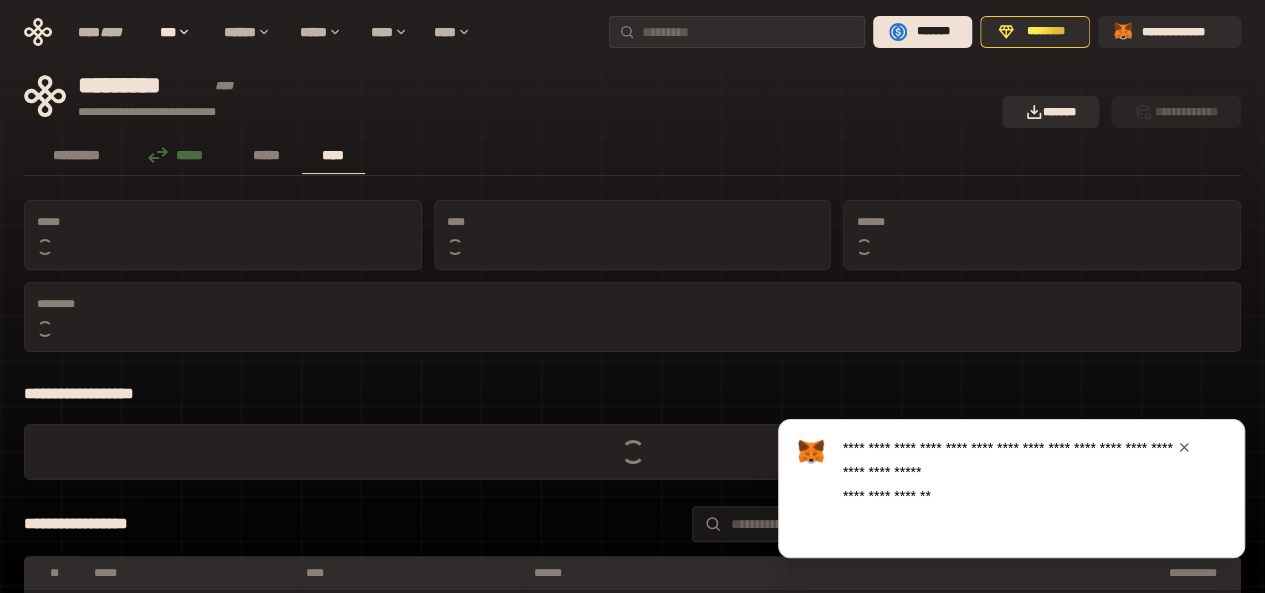 click on "**********" at bounding box center [507, 96] 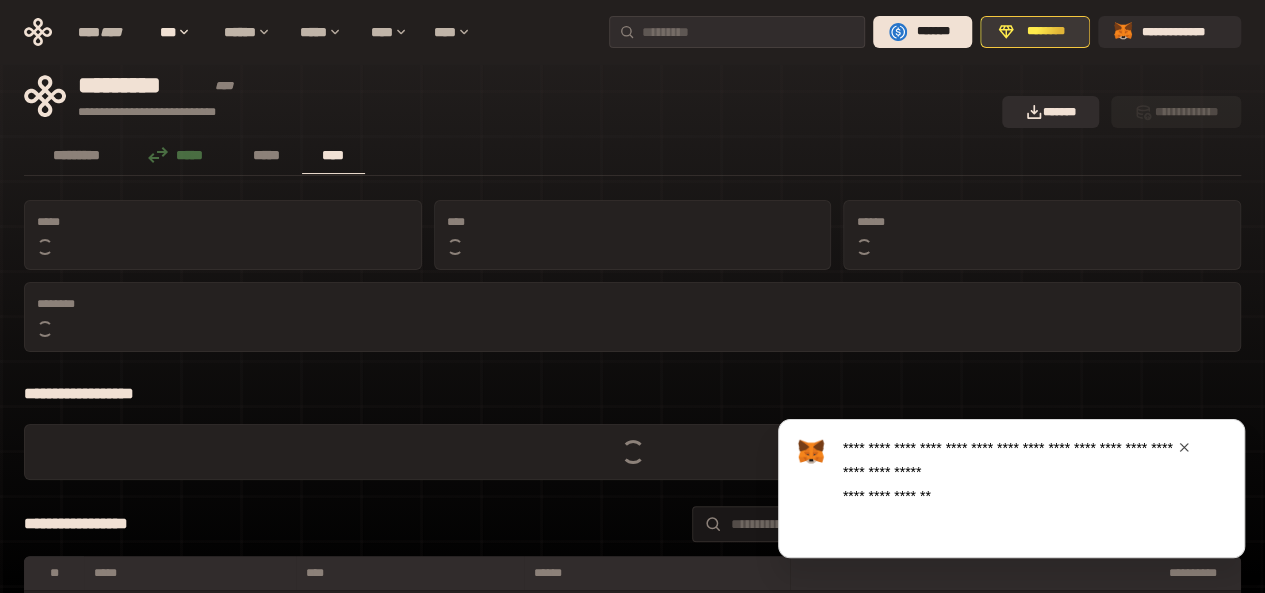 click on "********" at bounding box center [1046, 32] 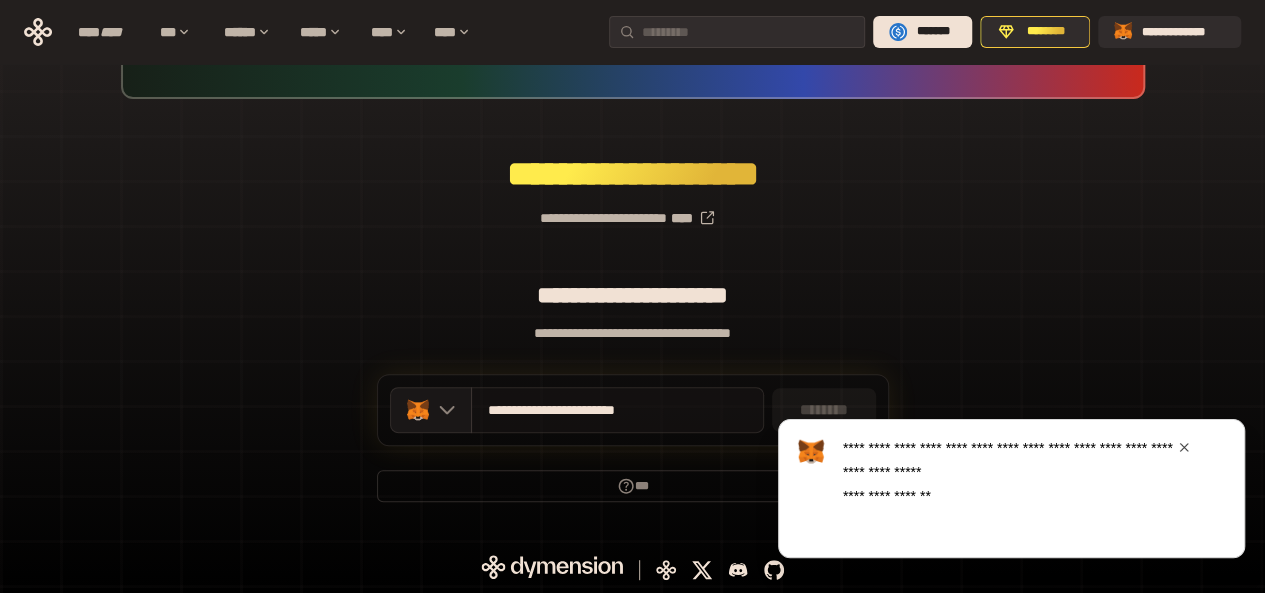 scroll, scrollTop: 0, scrollLeft: 0, axis: both 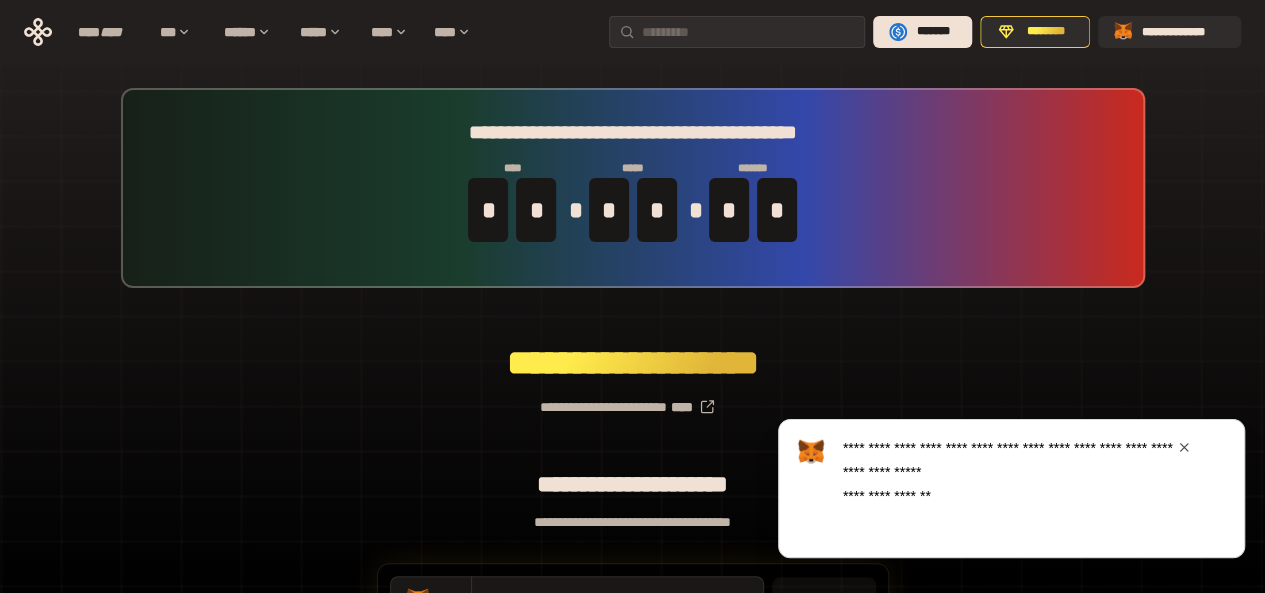 click on "**********" at bounding box center (633, 188) 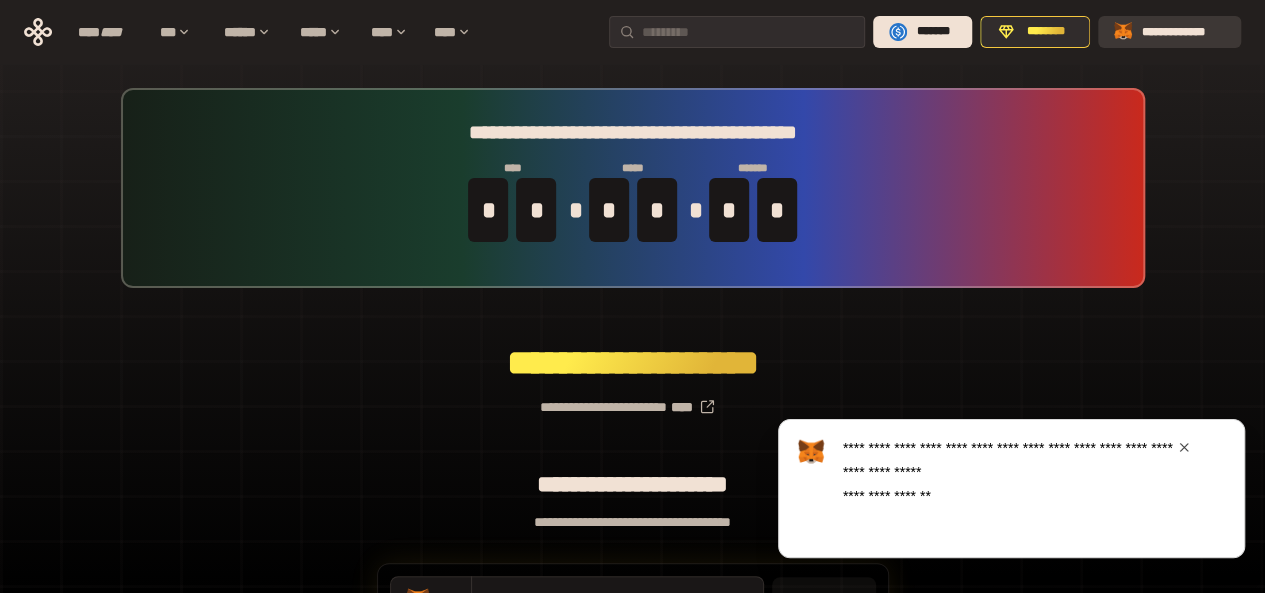 click on "**********" at bounding box center [1169, 32] 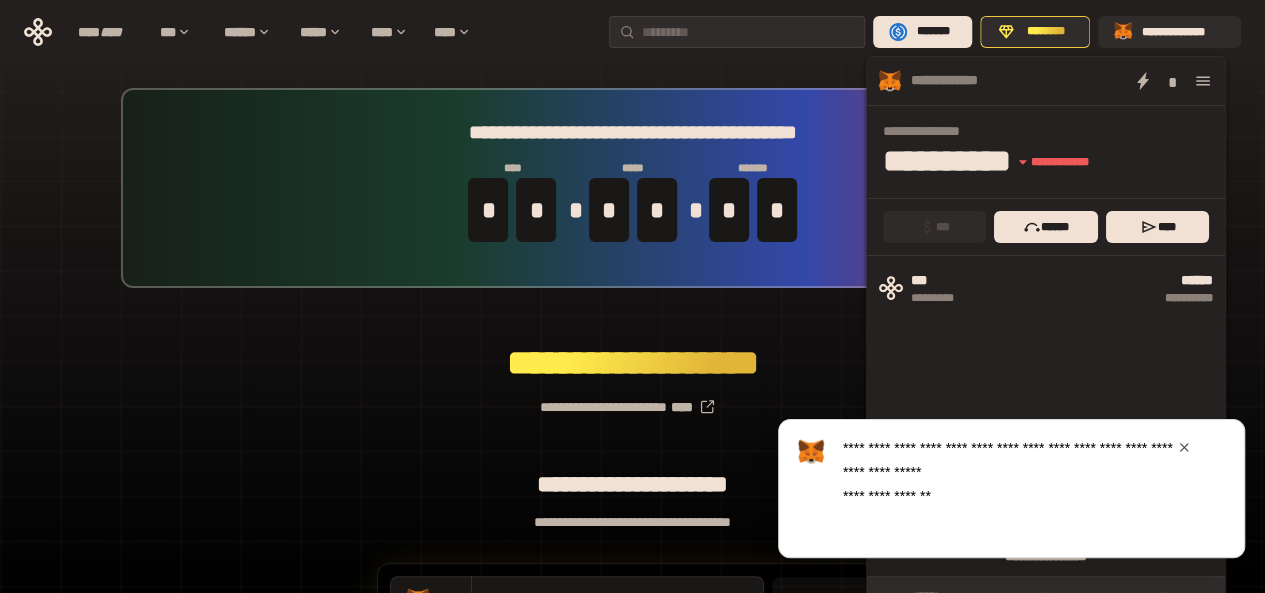 click at bounding box center (1184, 447) 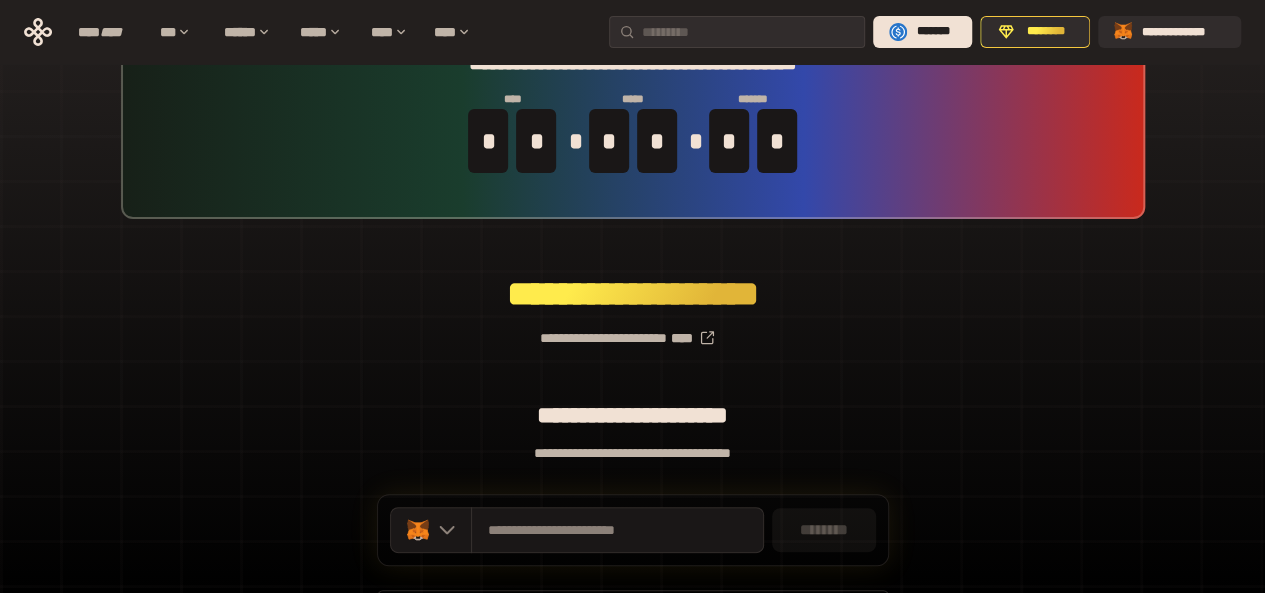 scroll, scrollTop: 100, scrollLeft: 0, axis: vertical 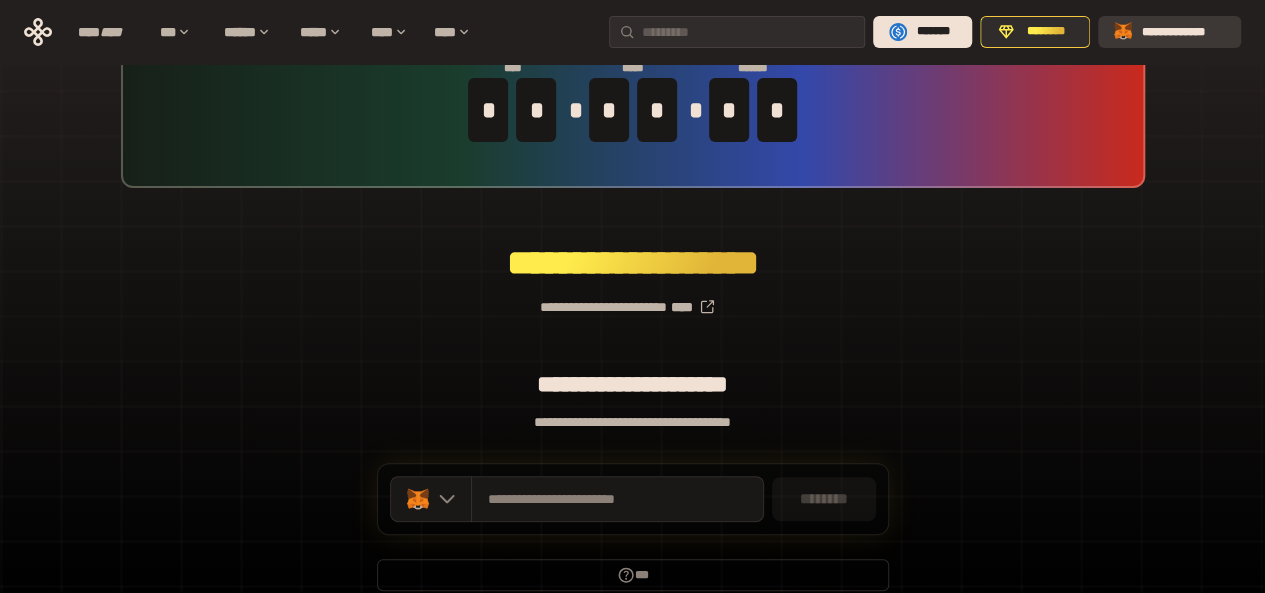 click on "**********" at bounding box center [1169, 32] 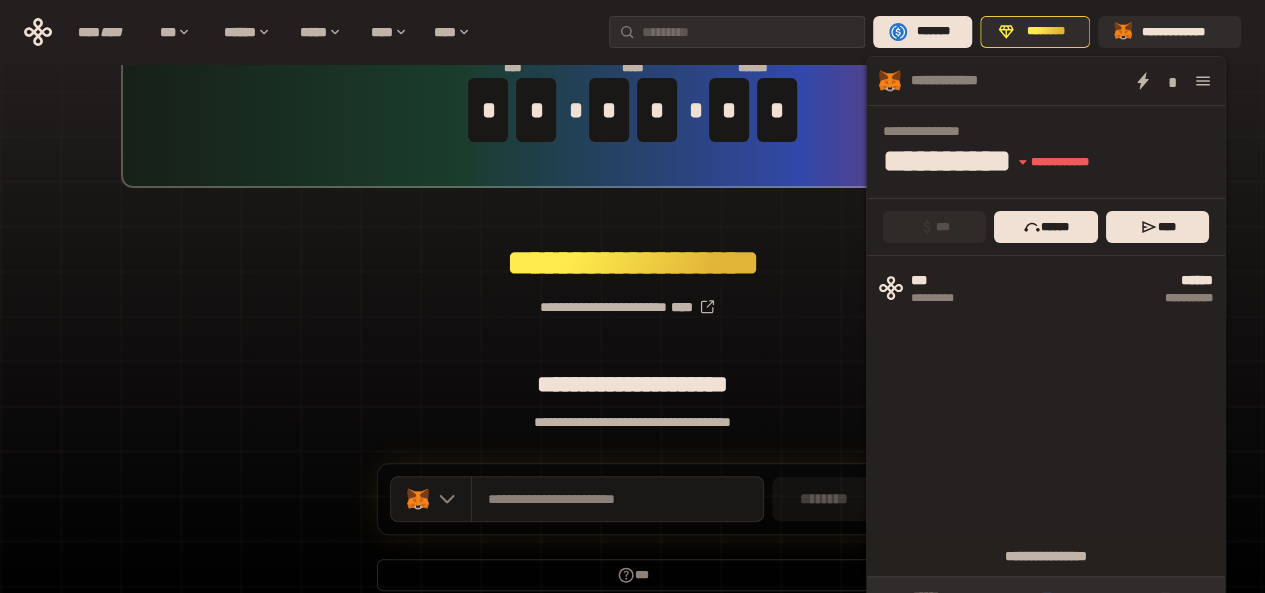 click on "*****" at bounding box center [1046, 597] 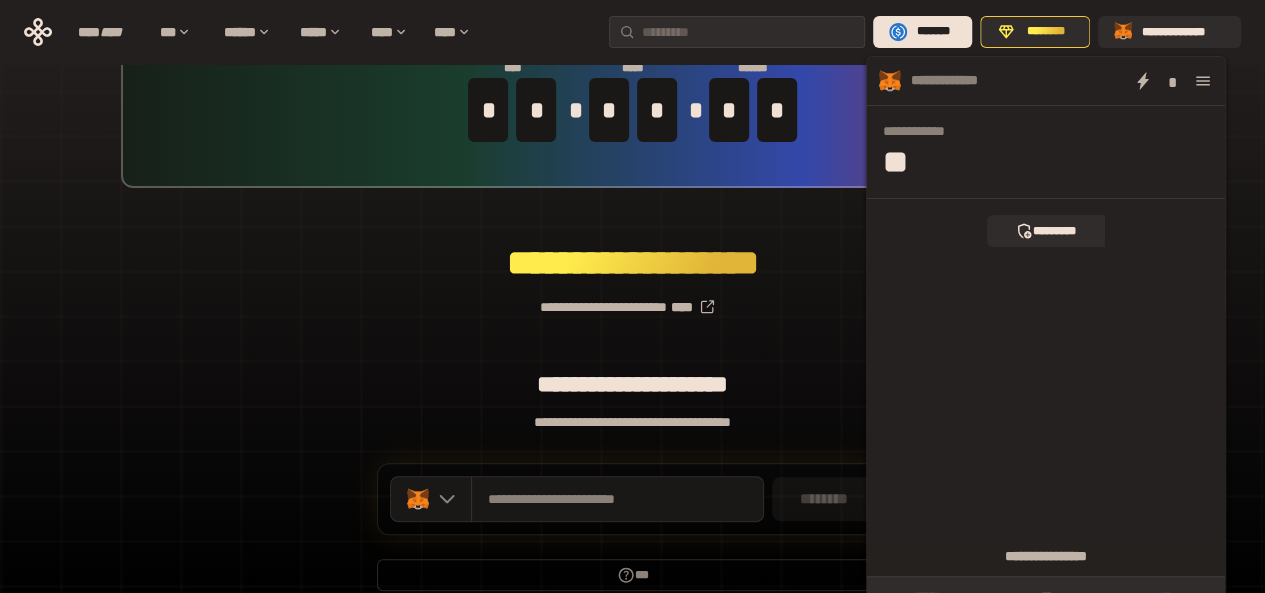 click on "*****" at bounding box center [1166, 597] 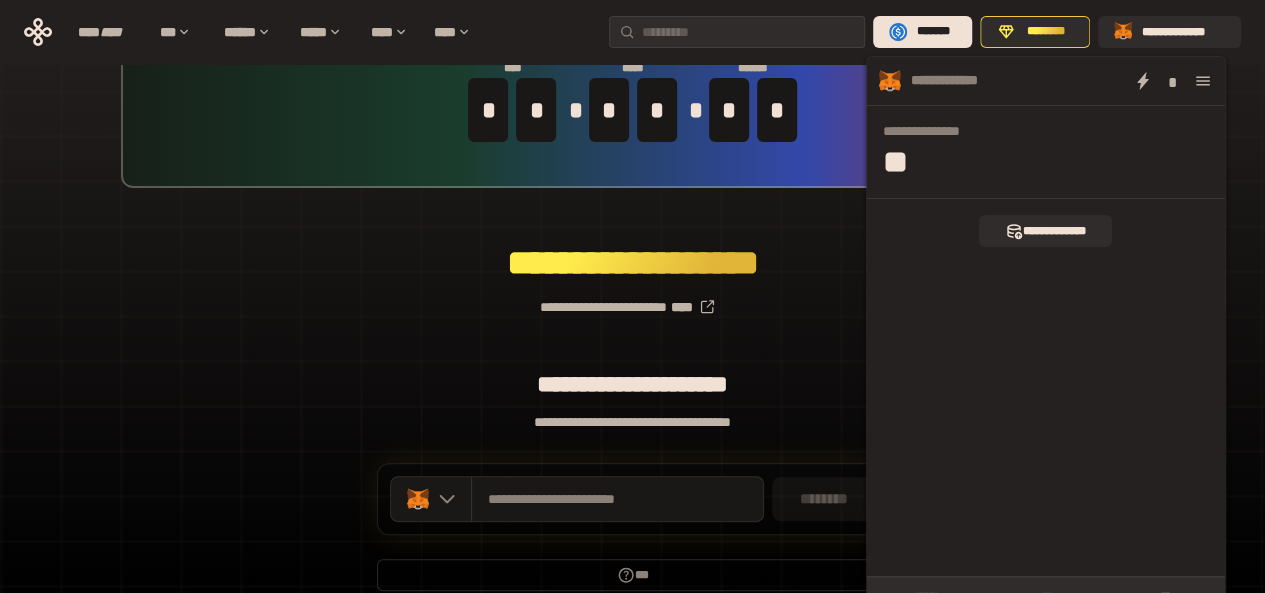 click on "*****" at bounding box center (1046, 597) 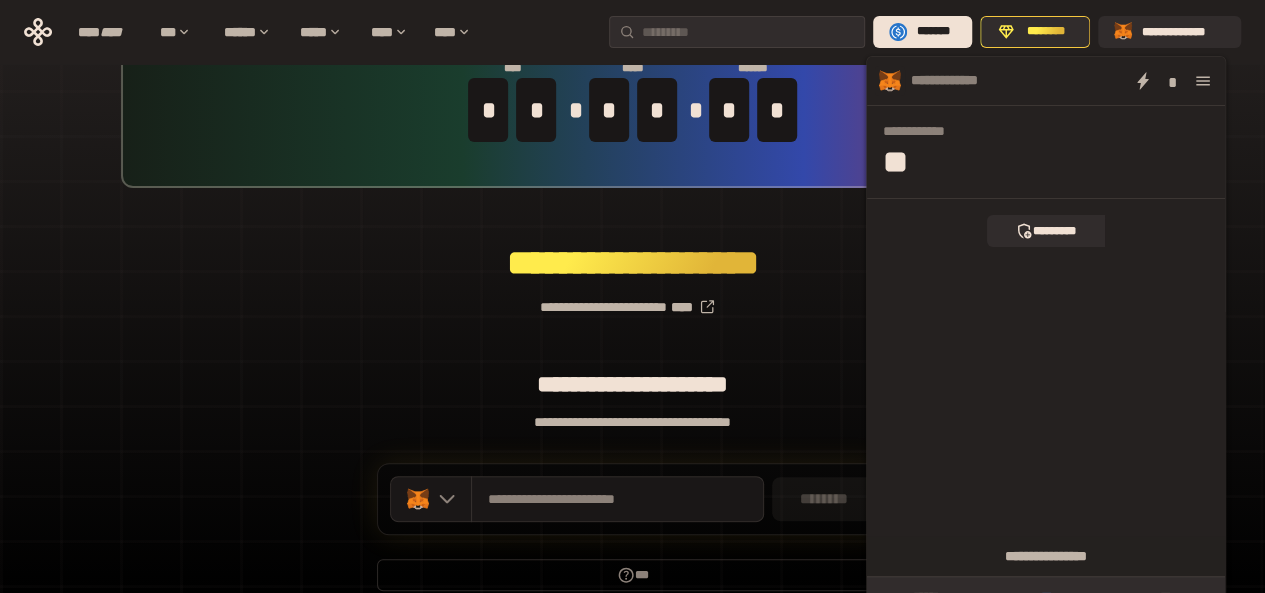 click on "*****" at bounding box center (1046, 597) 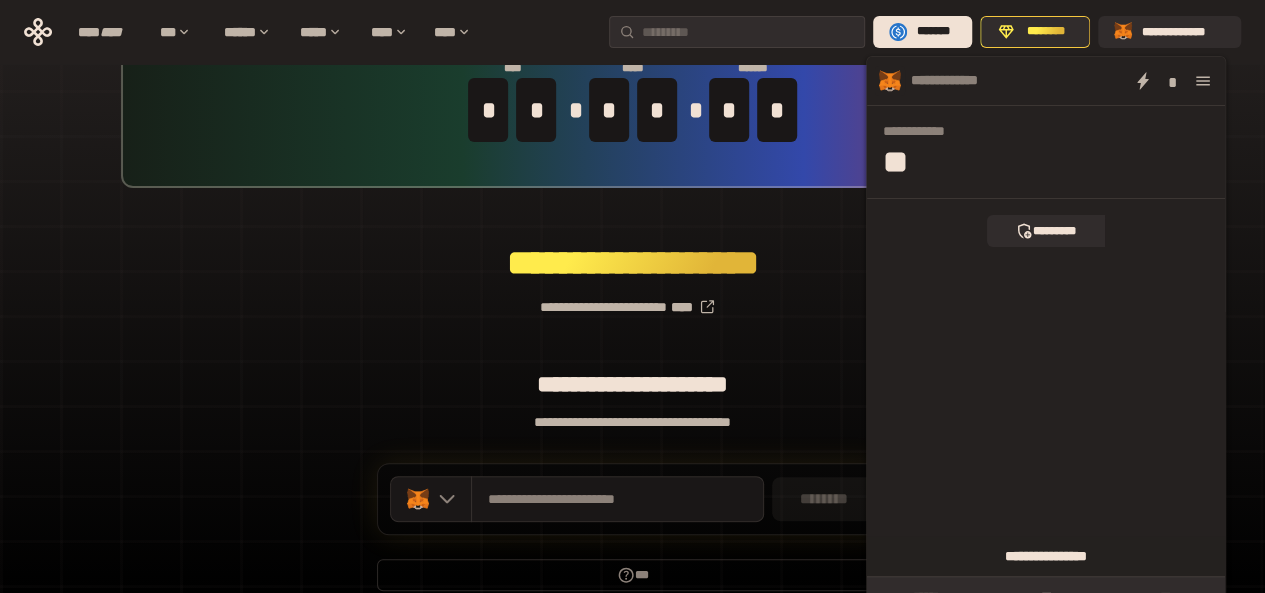 click on "**********" at bounding box center [1046, 556] 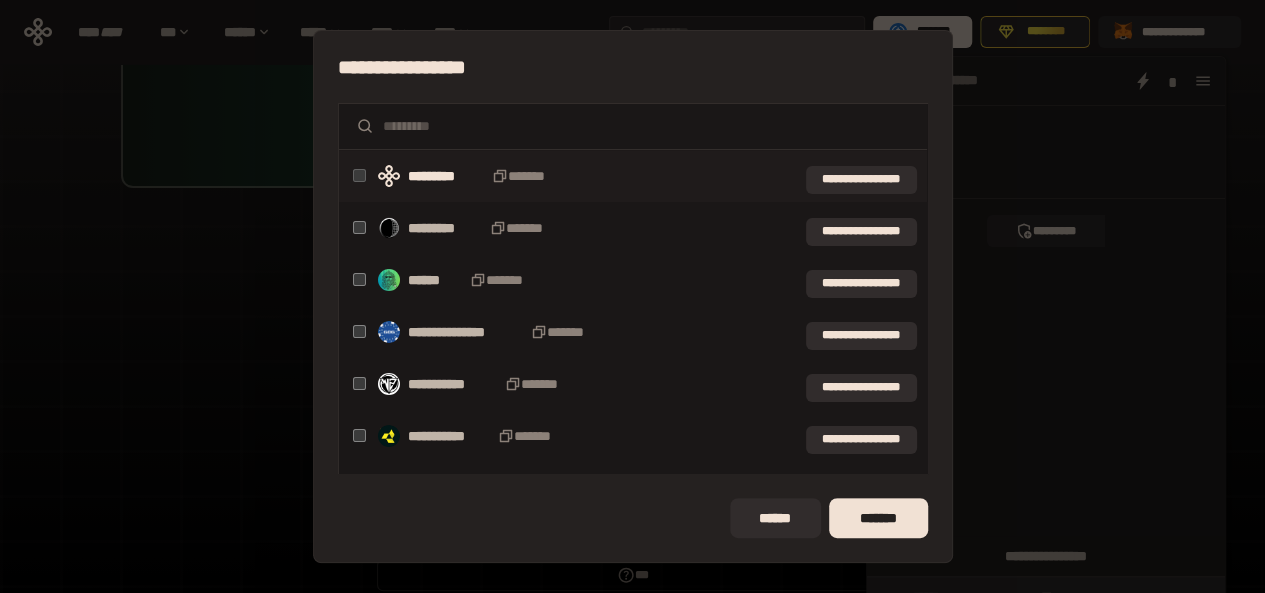 scroll, scrollTop: 714, scrollLeft: 0, axis: vertical 